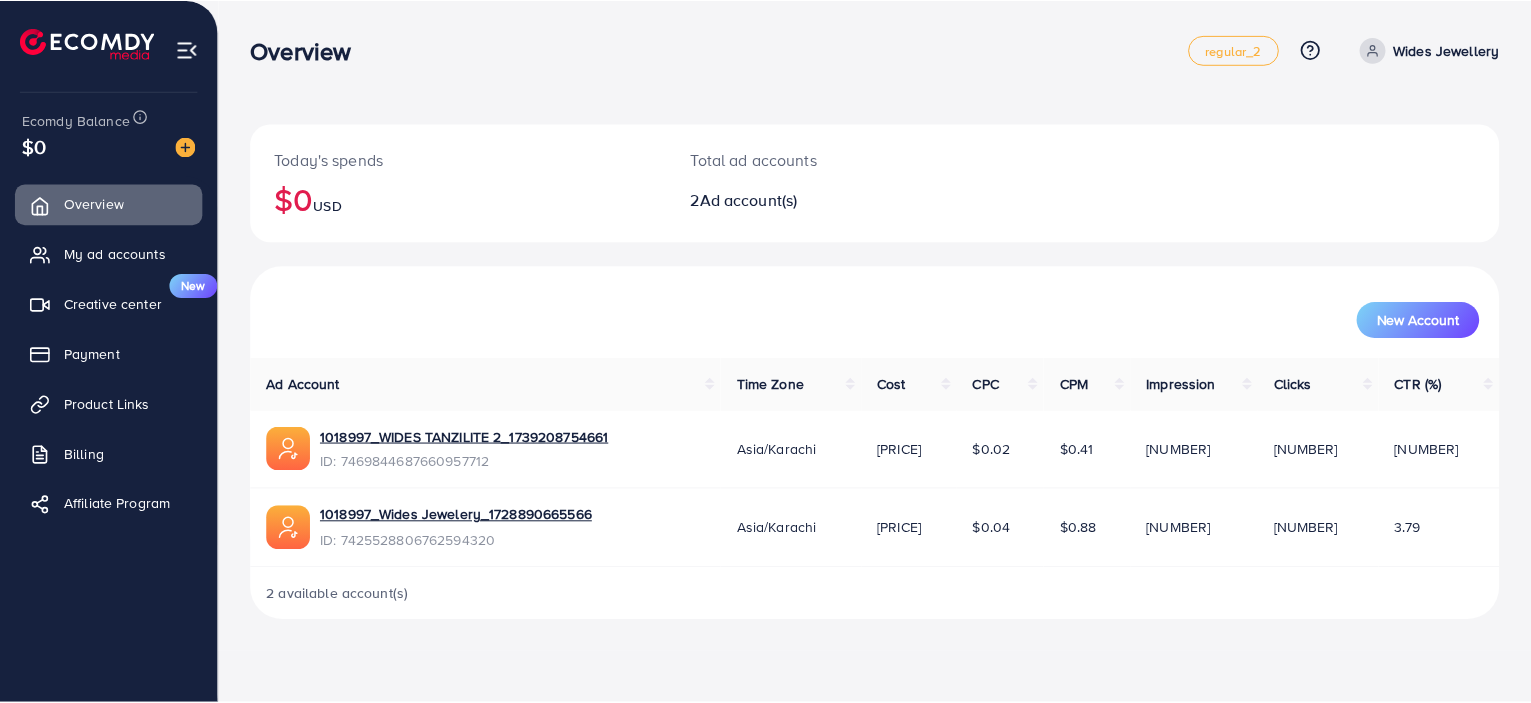 scroll, scrollTop: 0, scrollLeft: 0, axis: both 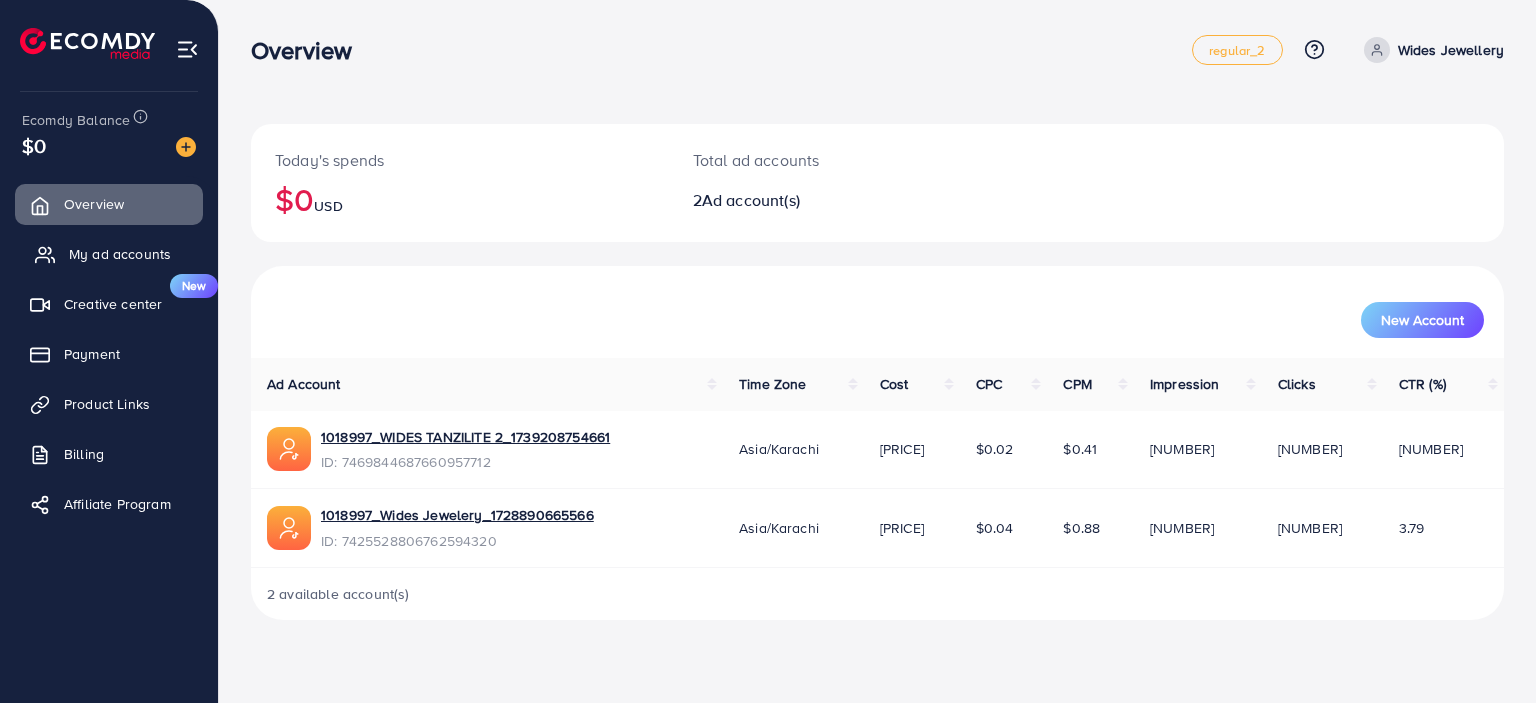 click on "My ad accounts" at bounding box center [120, 254] 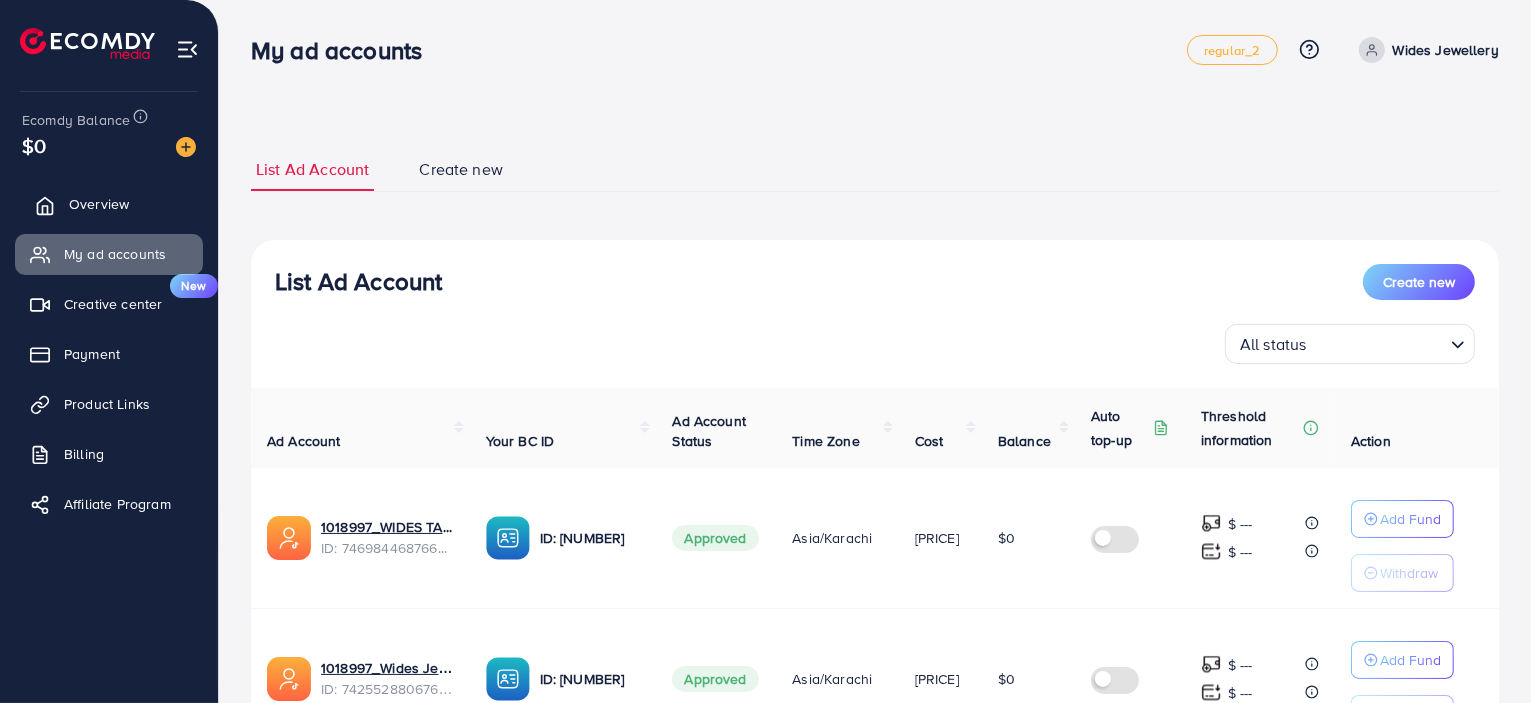 click on "Overview" at bounding box center (99, 204) 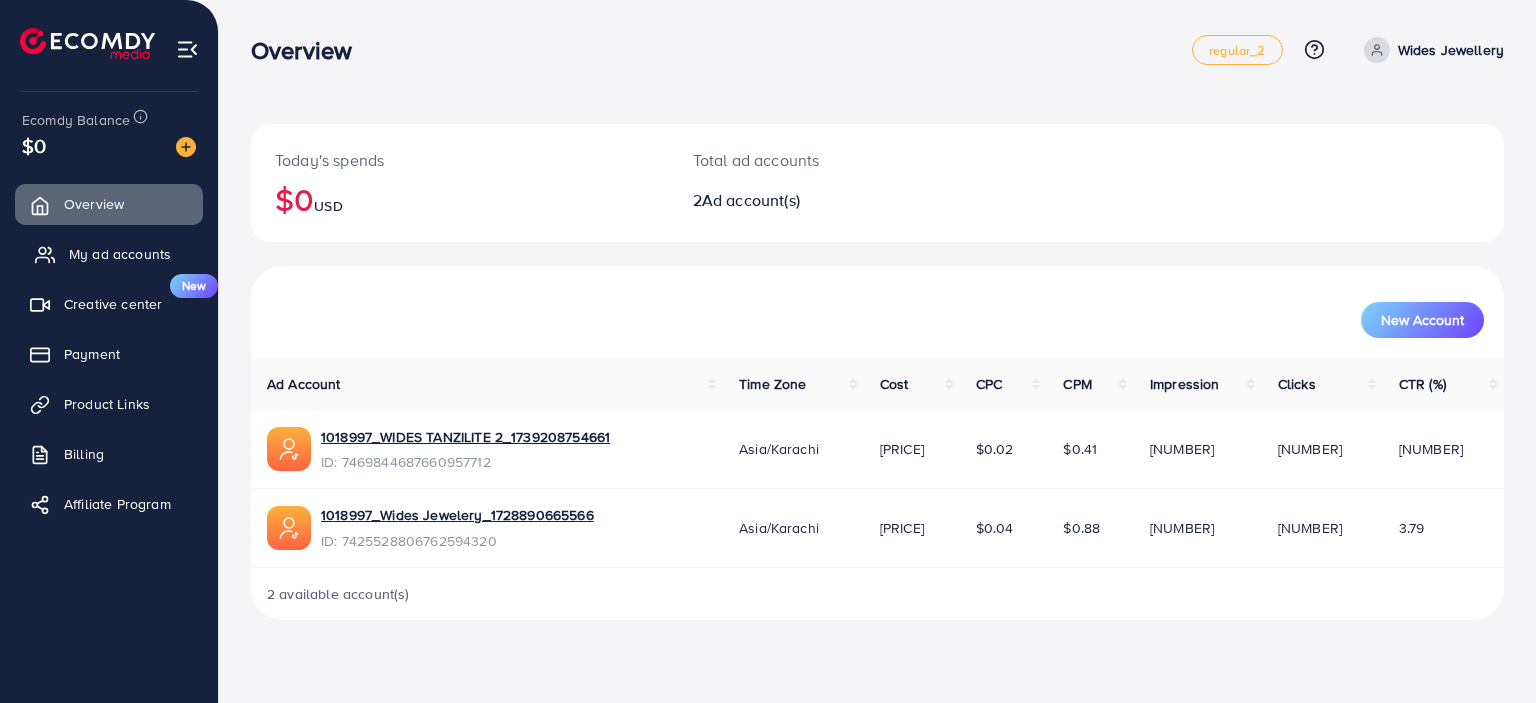click on "My ad accounts" at bounding box center [120, 254] 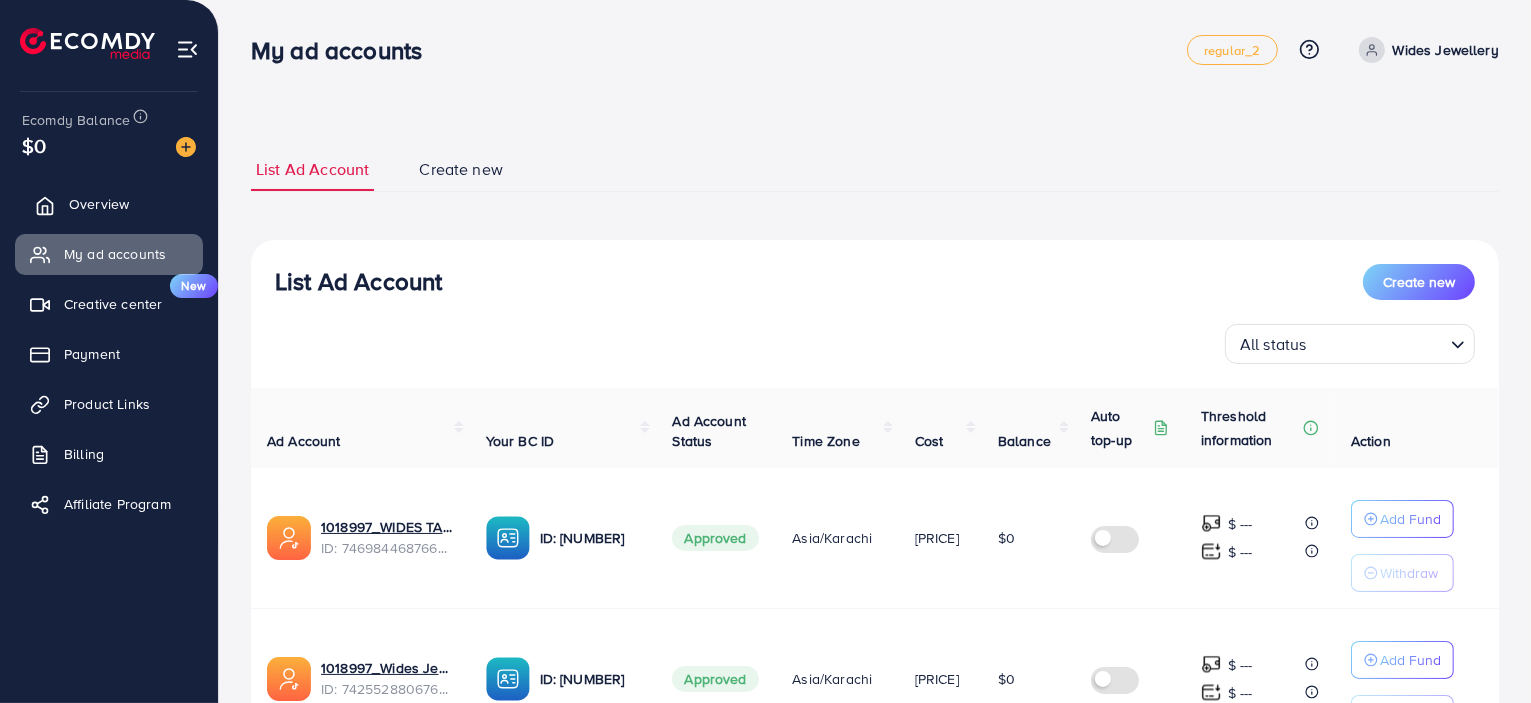 click on "Overview" at bounding box center (109, 204) 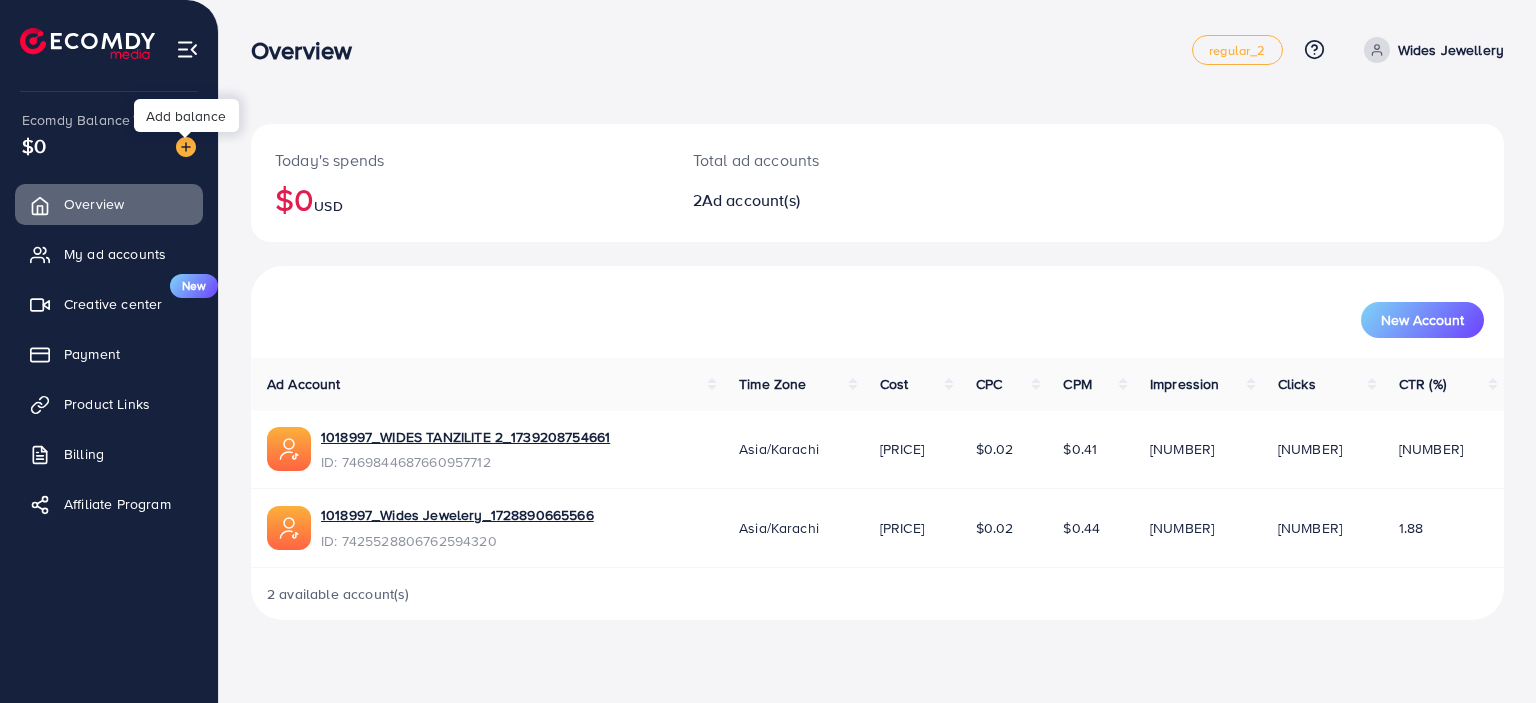 click at bounding box center (186, 147) 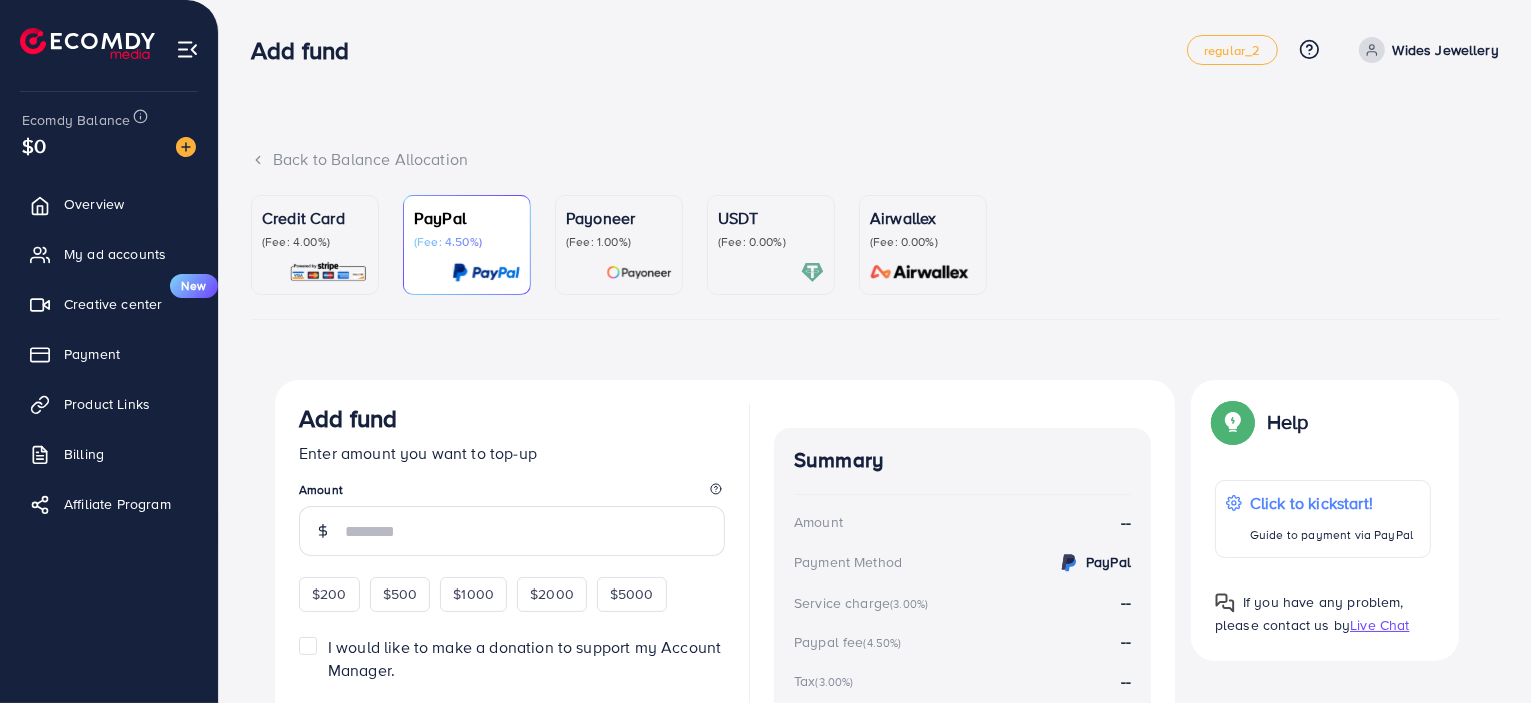 click on "Payoneer" at bounding box center (619, 218) 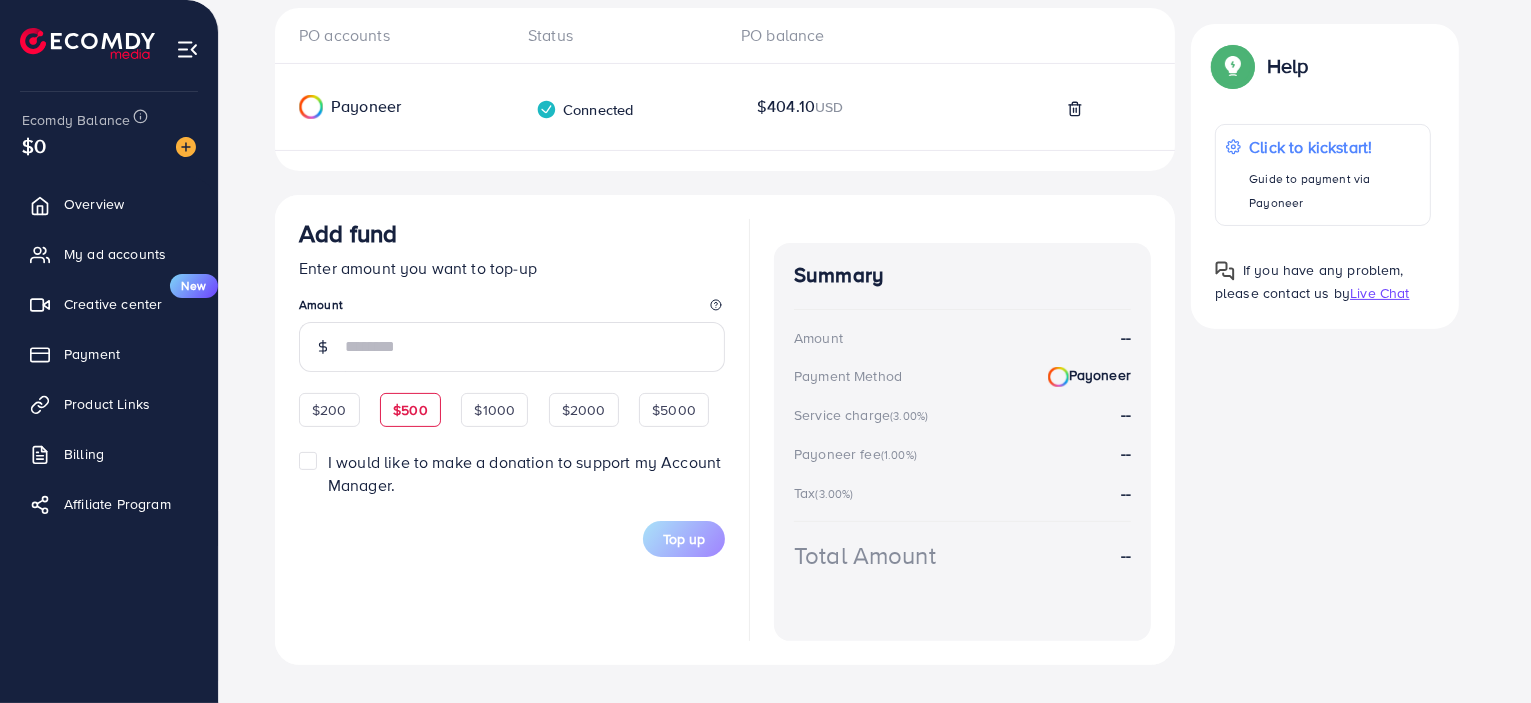 scroll, scrollTop: 396, scrollLeft: 0, axis: vertical 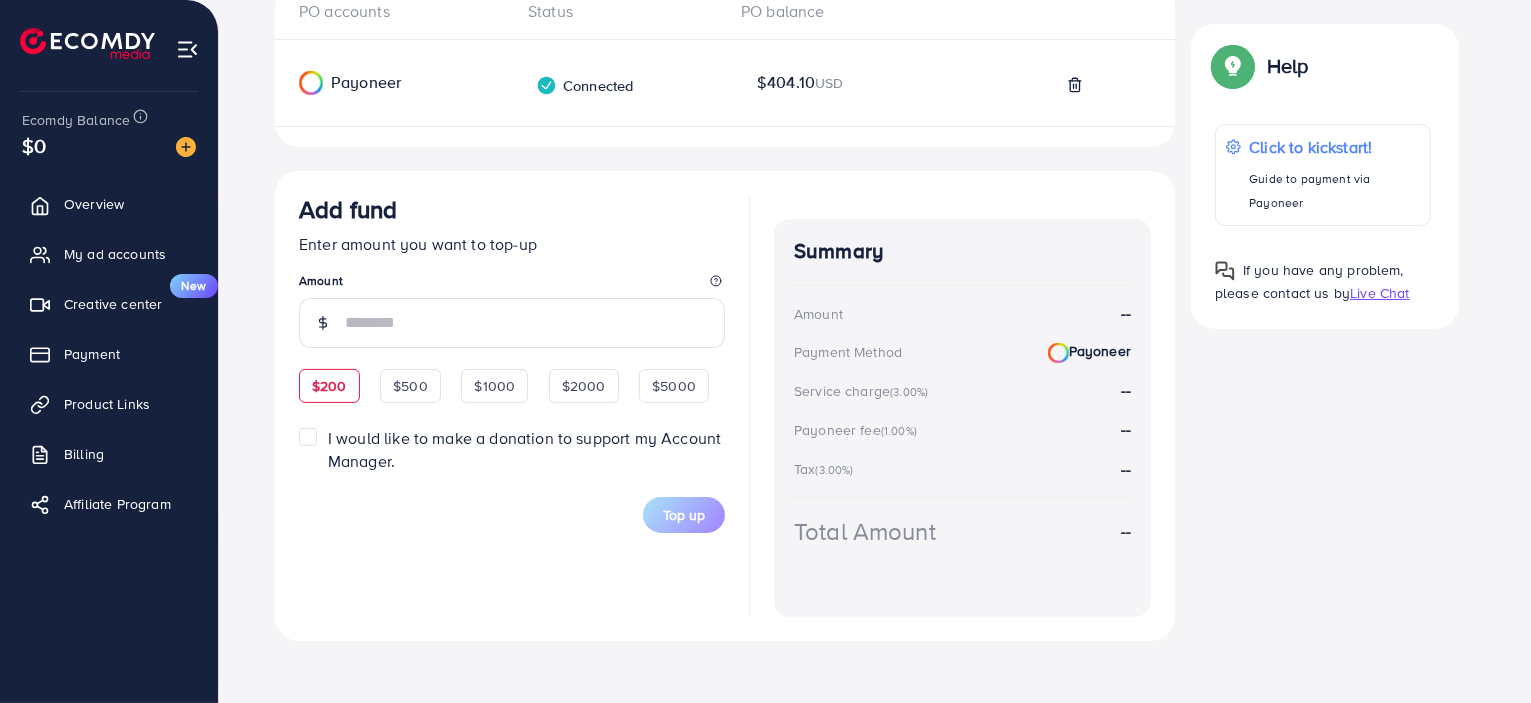 click on "$200" at bounding box center [329, 386] 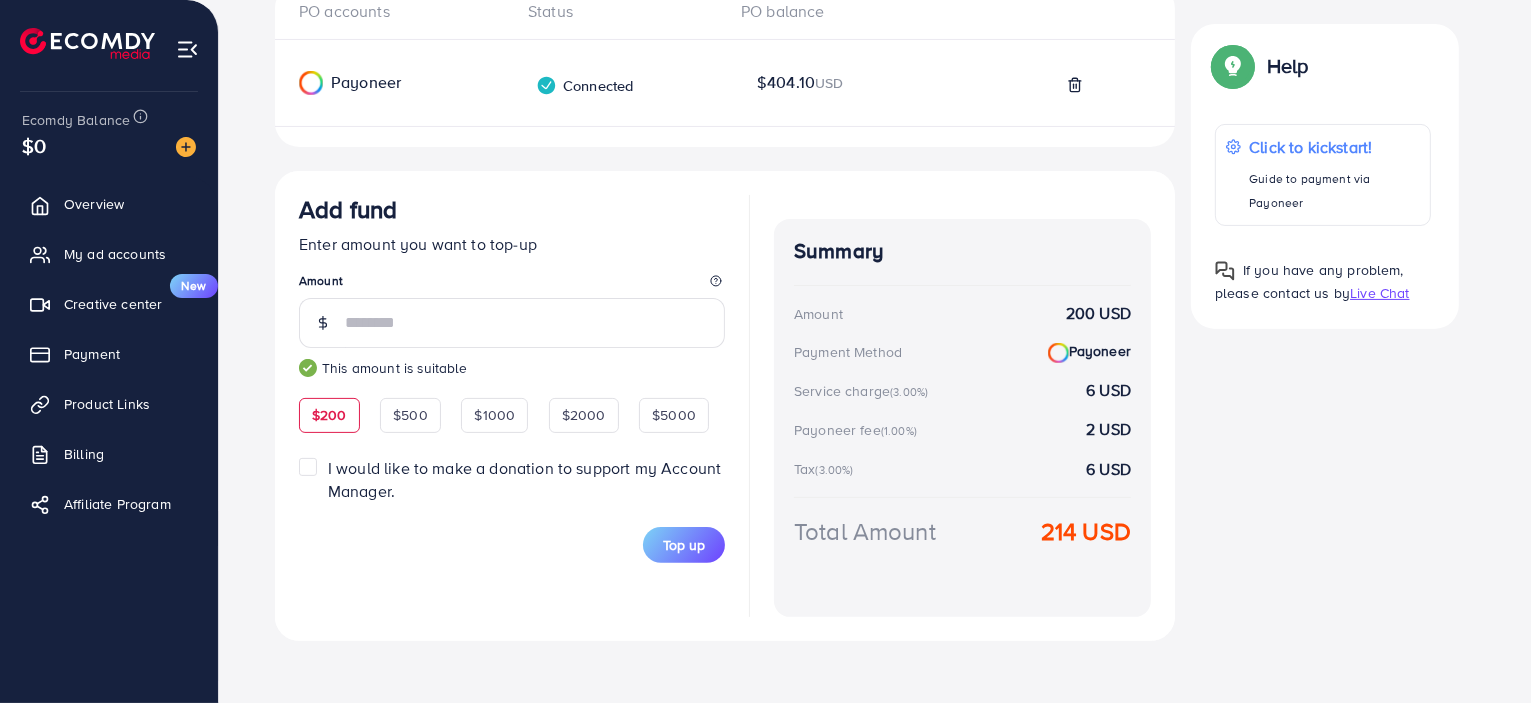 drag, startPoint x: 697, startPoint y: 533, endPoint x: 881, endPoint y: 587, distance: 191.76027 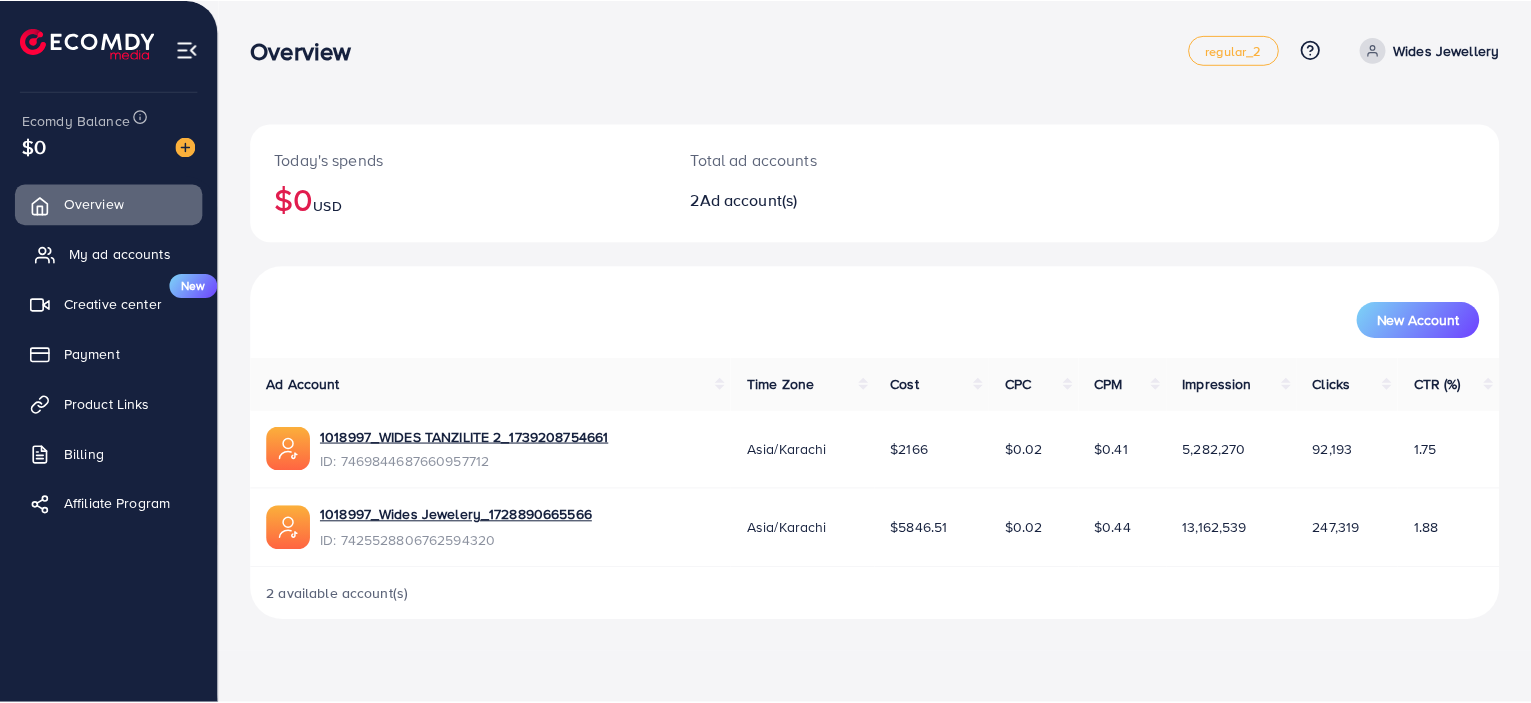 scroll, scrollTop: 0, scrollLeft: 0, axis: both 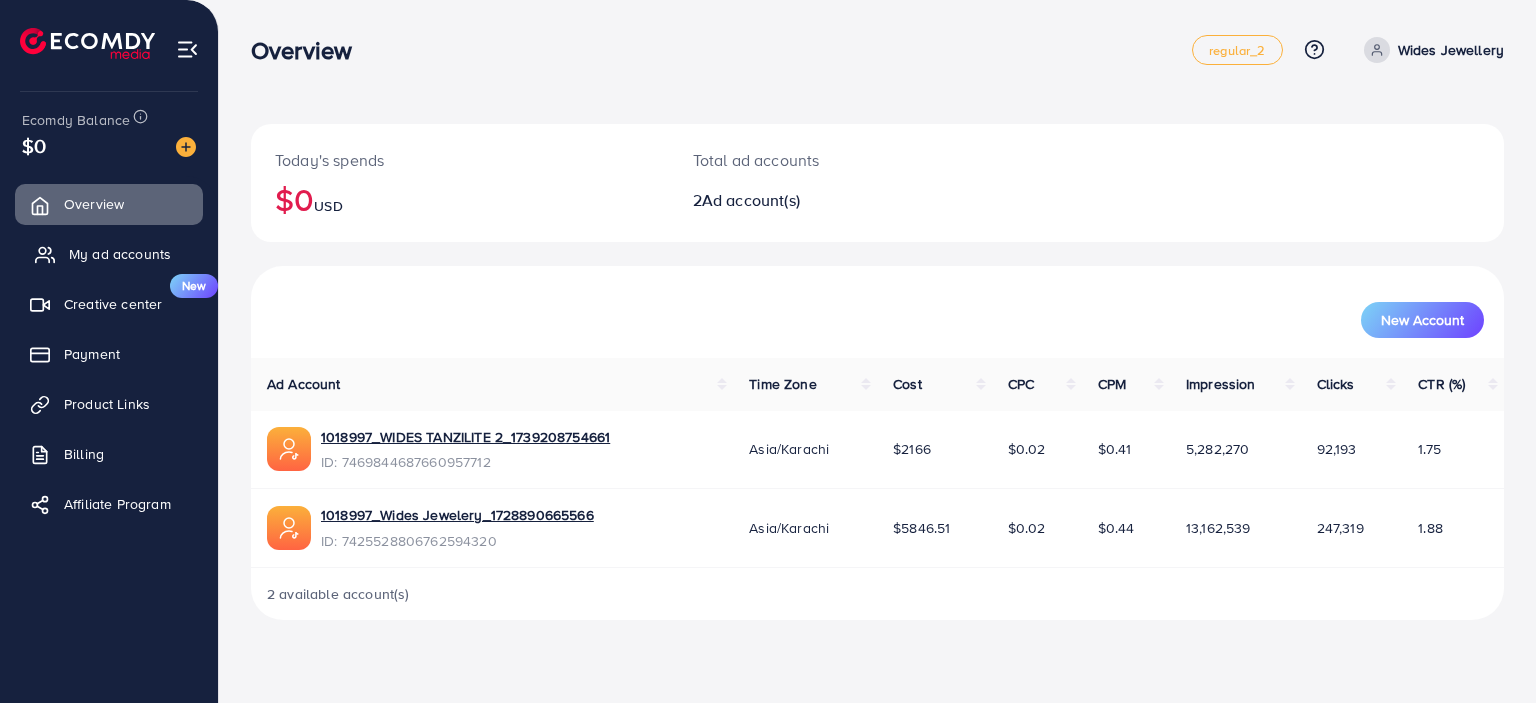 click on "My ad accounts" at bounding box center (120, 254) 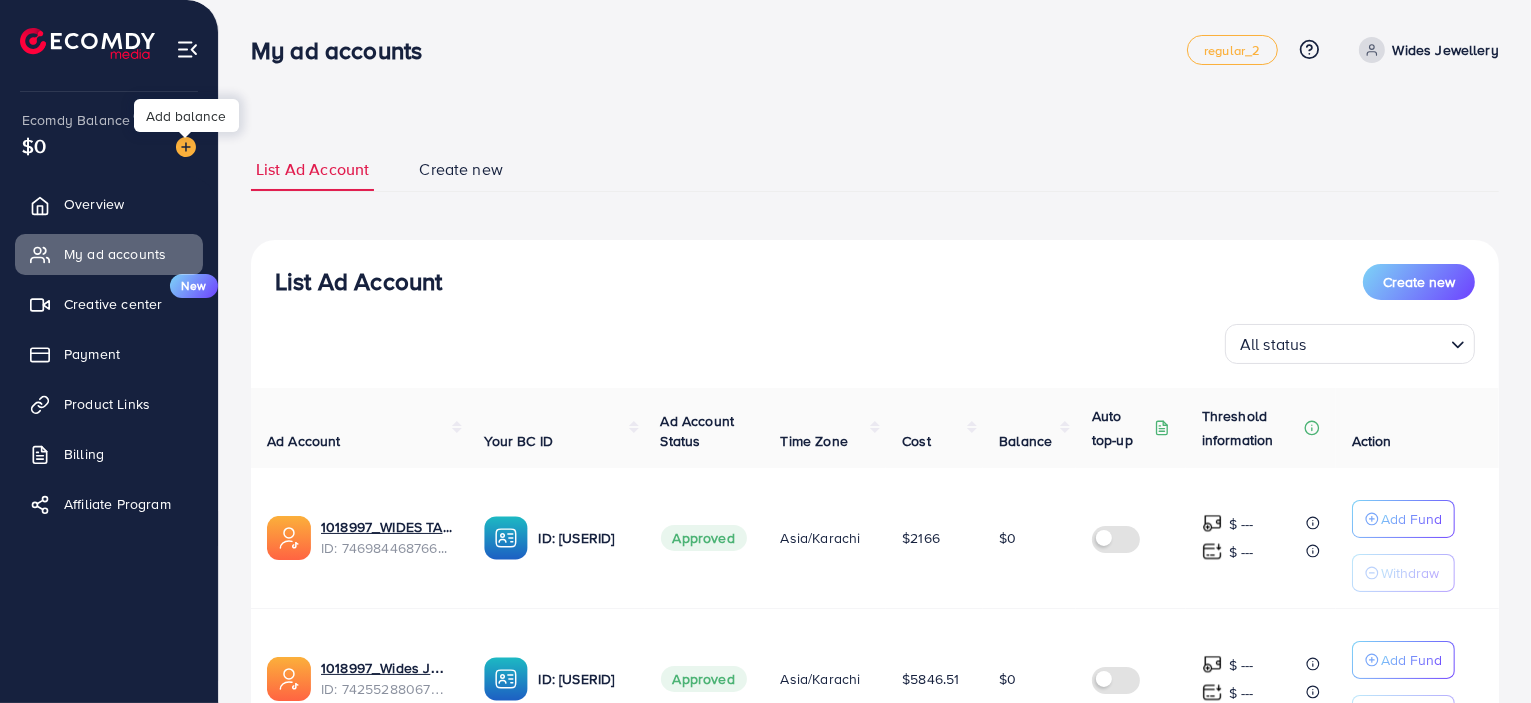 click at bounding box center [186, 147] 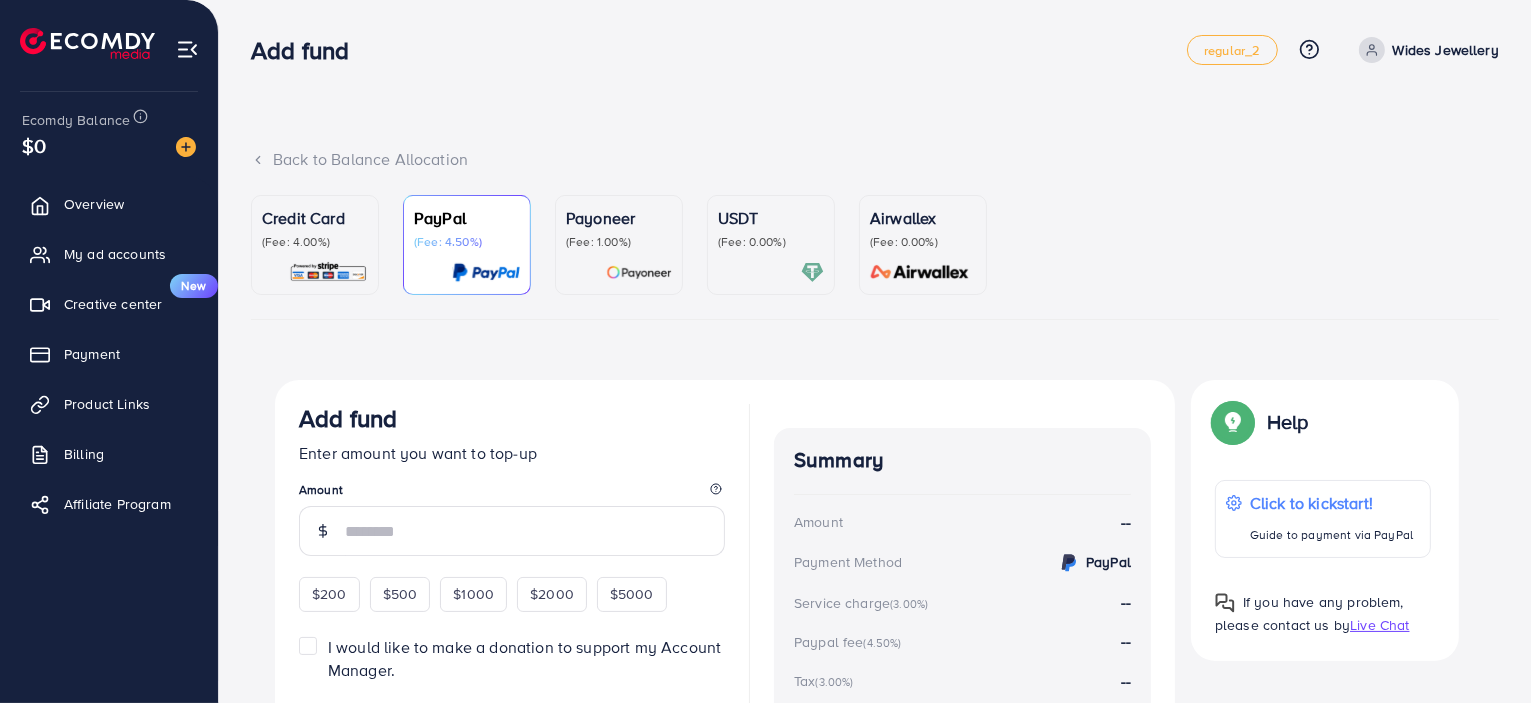 click on "(Fee: 1.00%)" at bounding box center [619, 242] 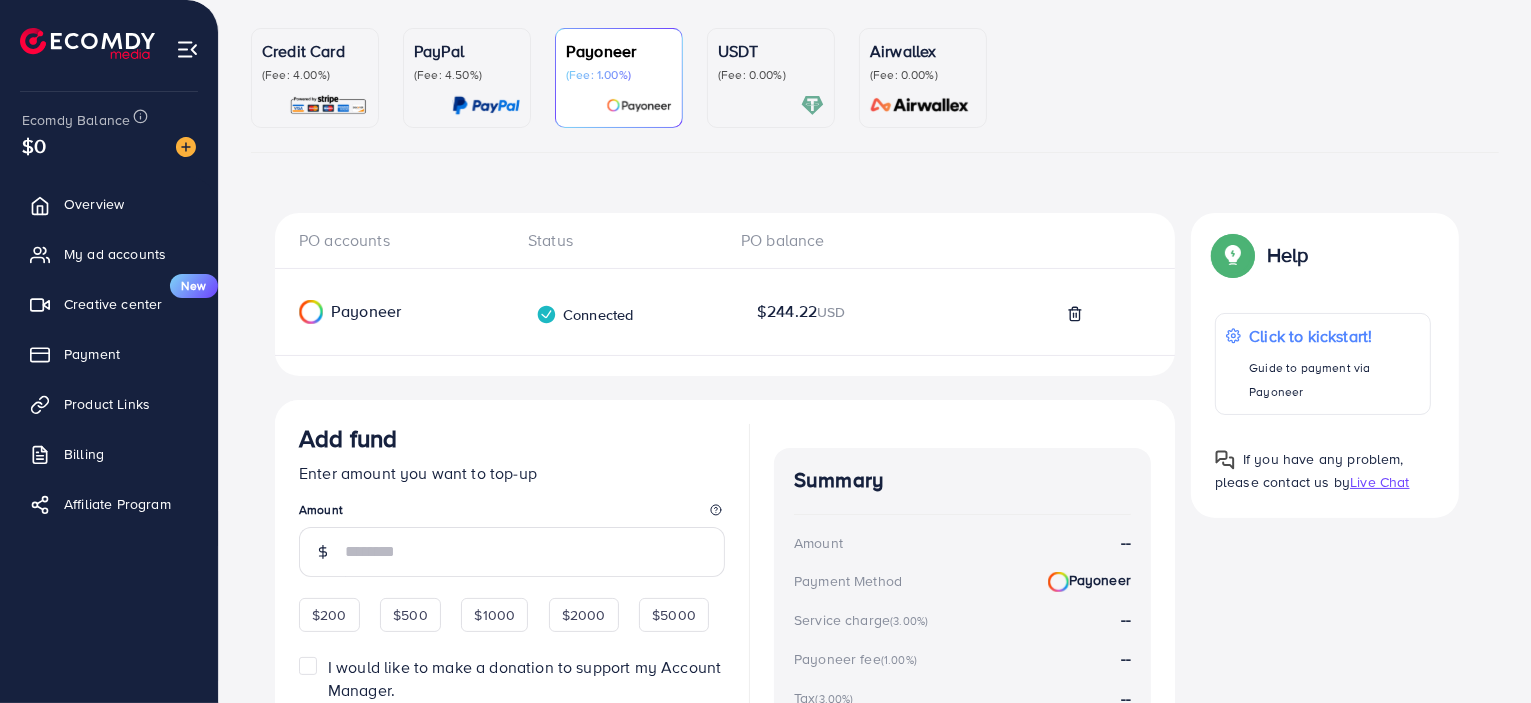 scroll, scrollTop: 232, scrollLeft: 0, axis: vertical 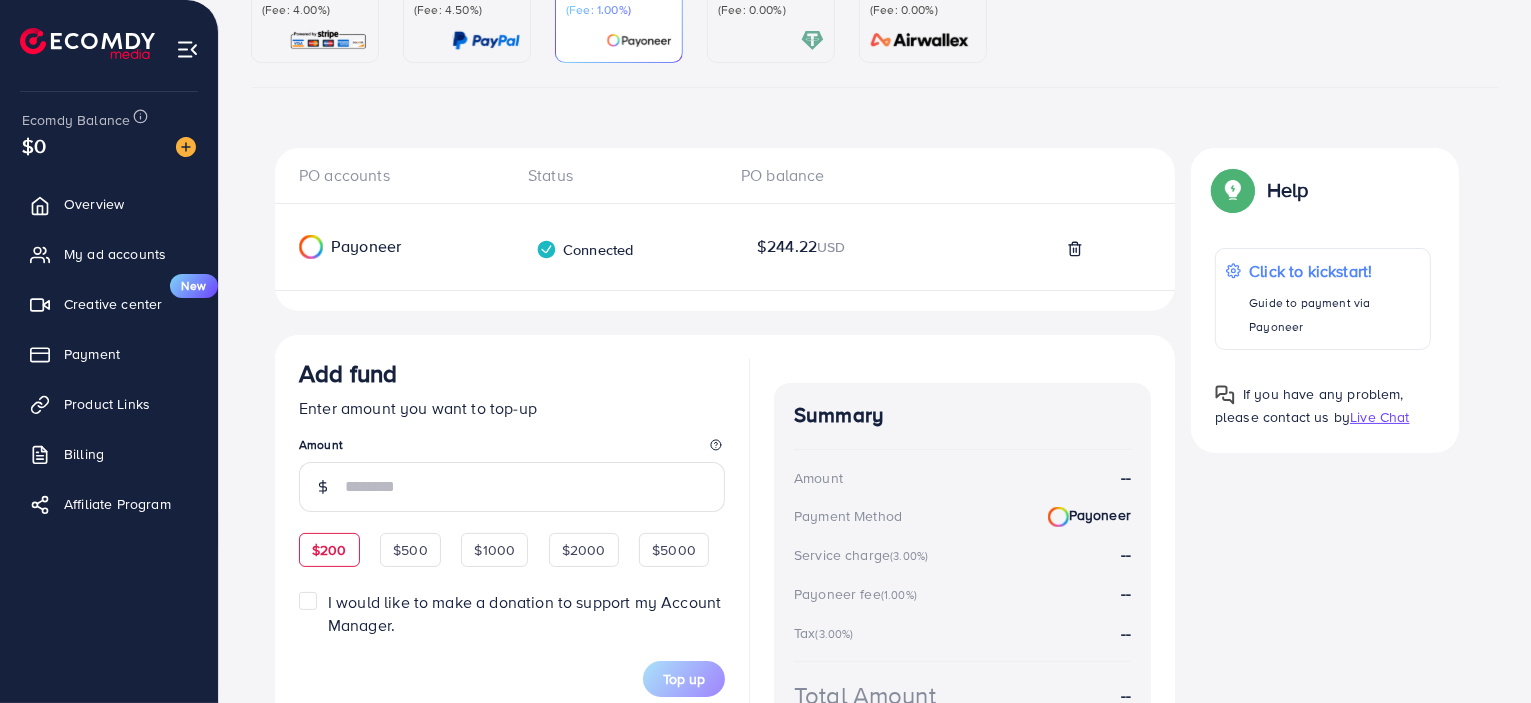 click on "$200" at bounding box center [329, 550] 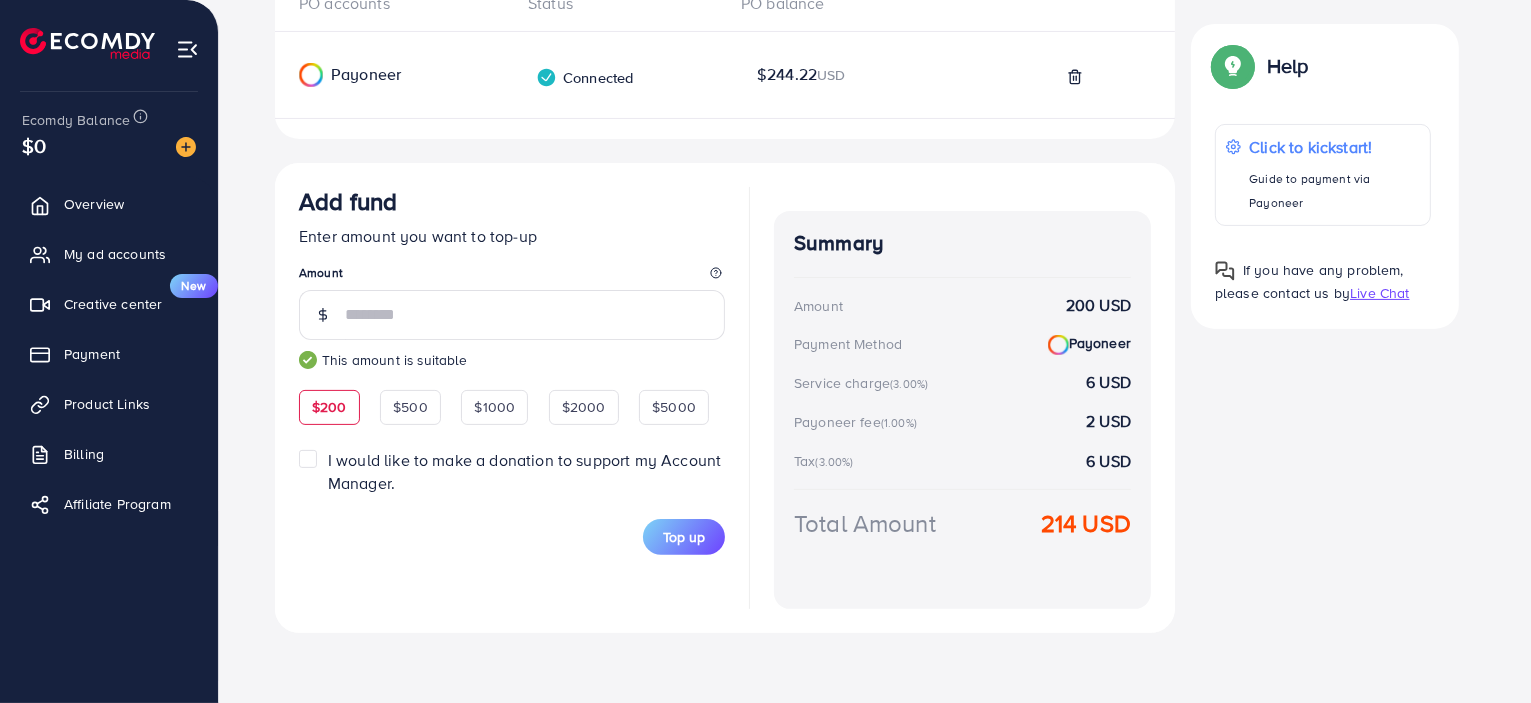 scroll, scrollTop: 404, scrollLeft: 0, axis: vertical 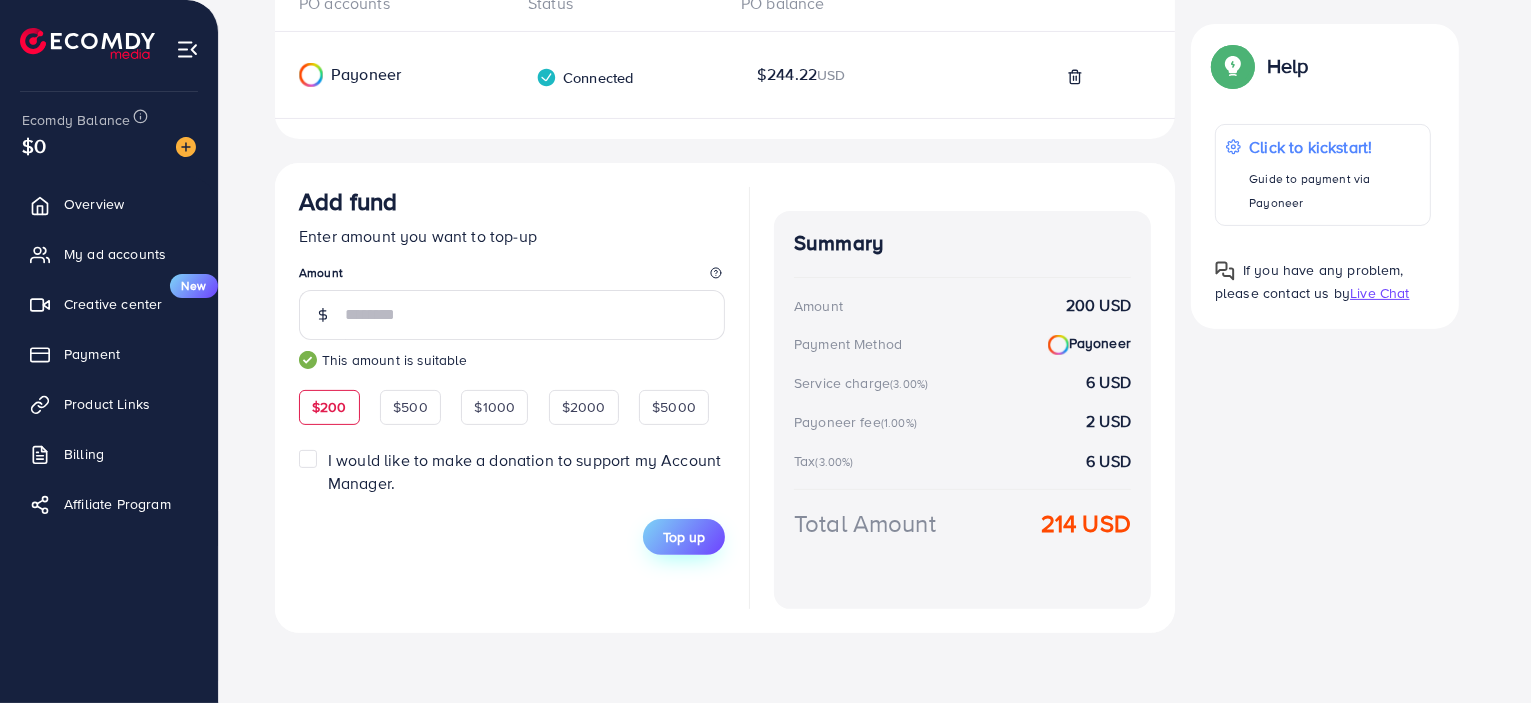 click on "Top up" at bounding box center (684, 537) 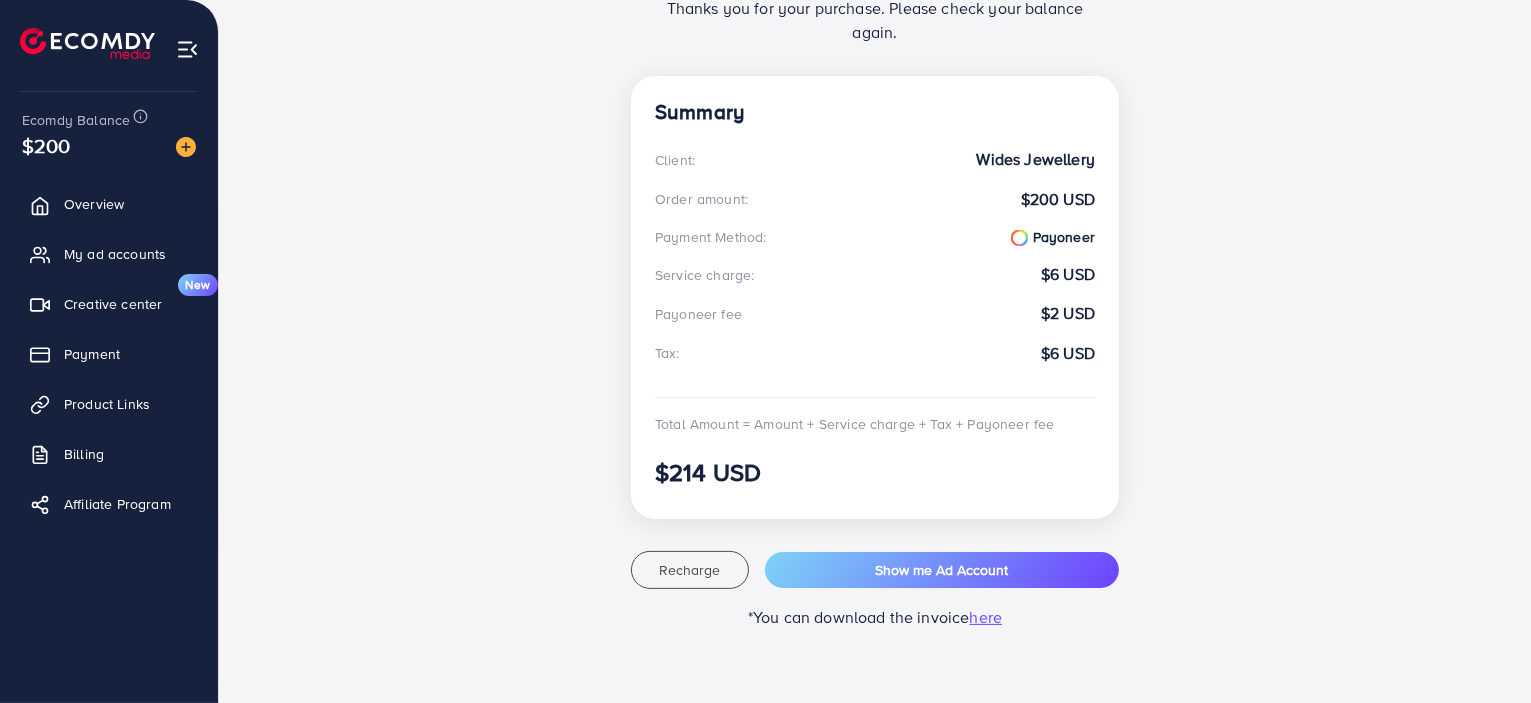 scroll, scrollTop: 343, scrollLeft: 0, axis: vertical 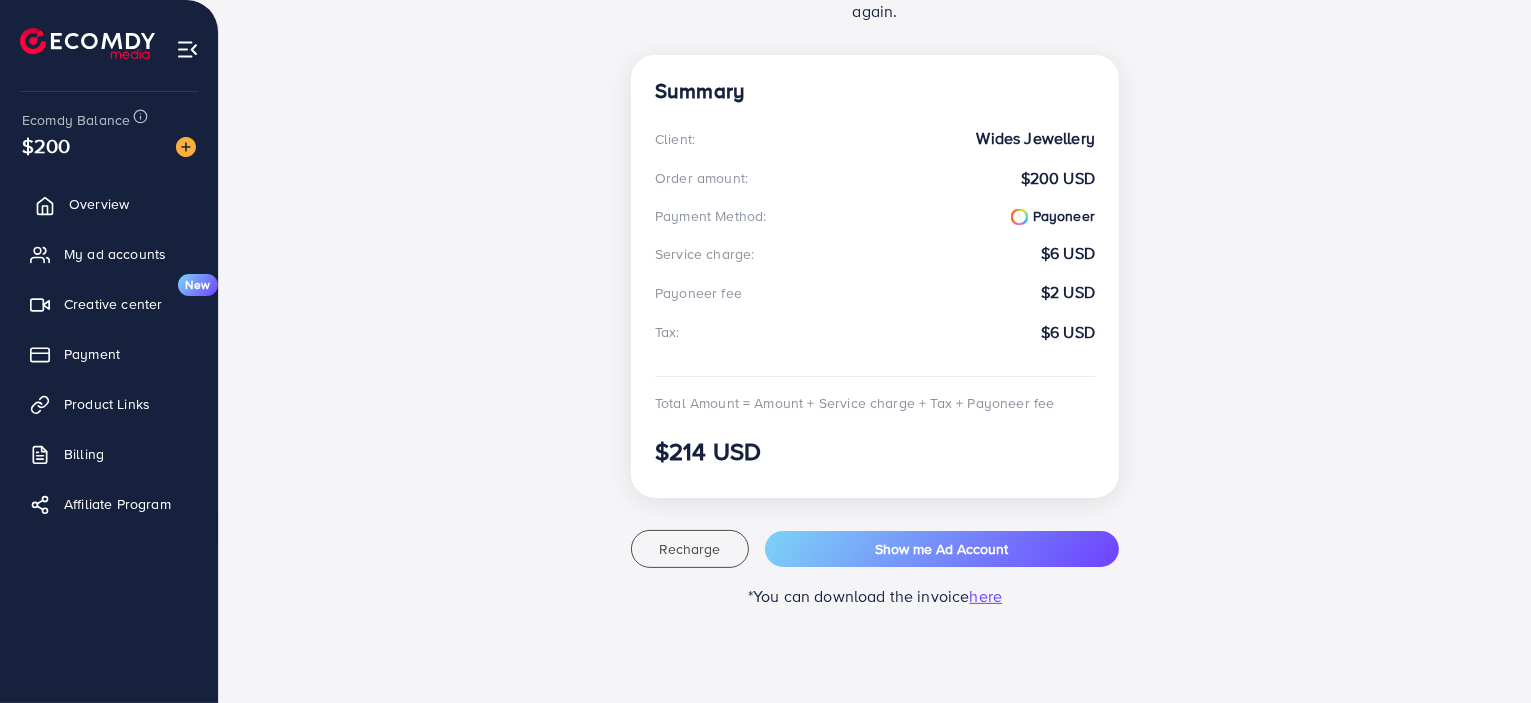 click on "Overview" at bounding box center [109, 204] 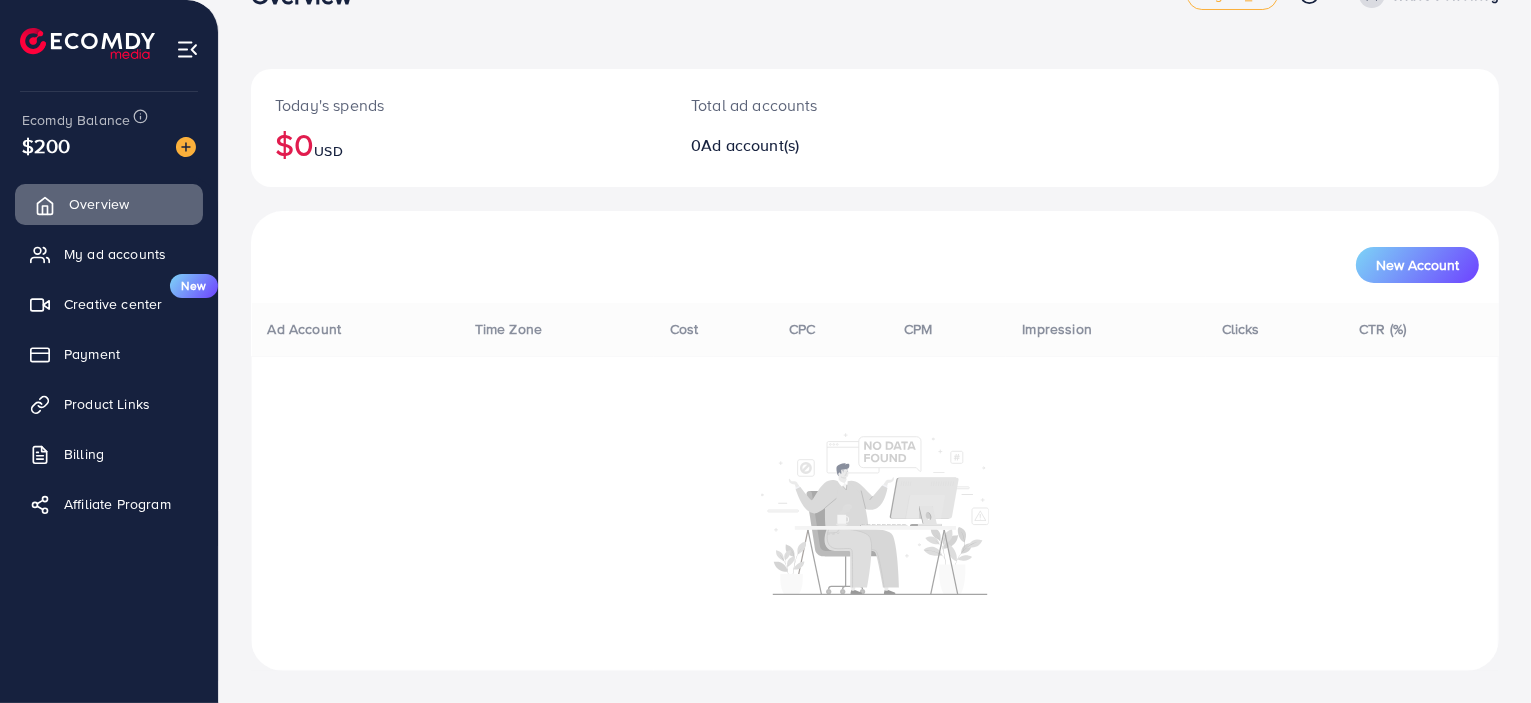 scroll, scrollTop: 0, scrollLeft: 0, axis: both 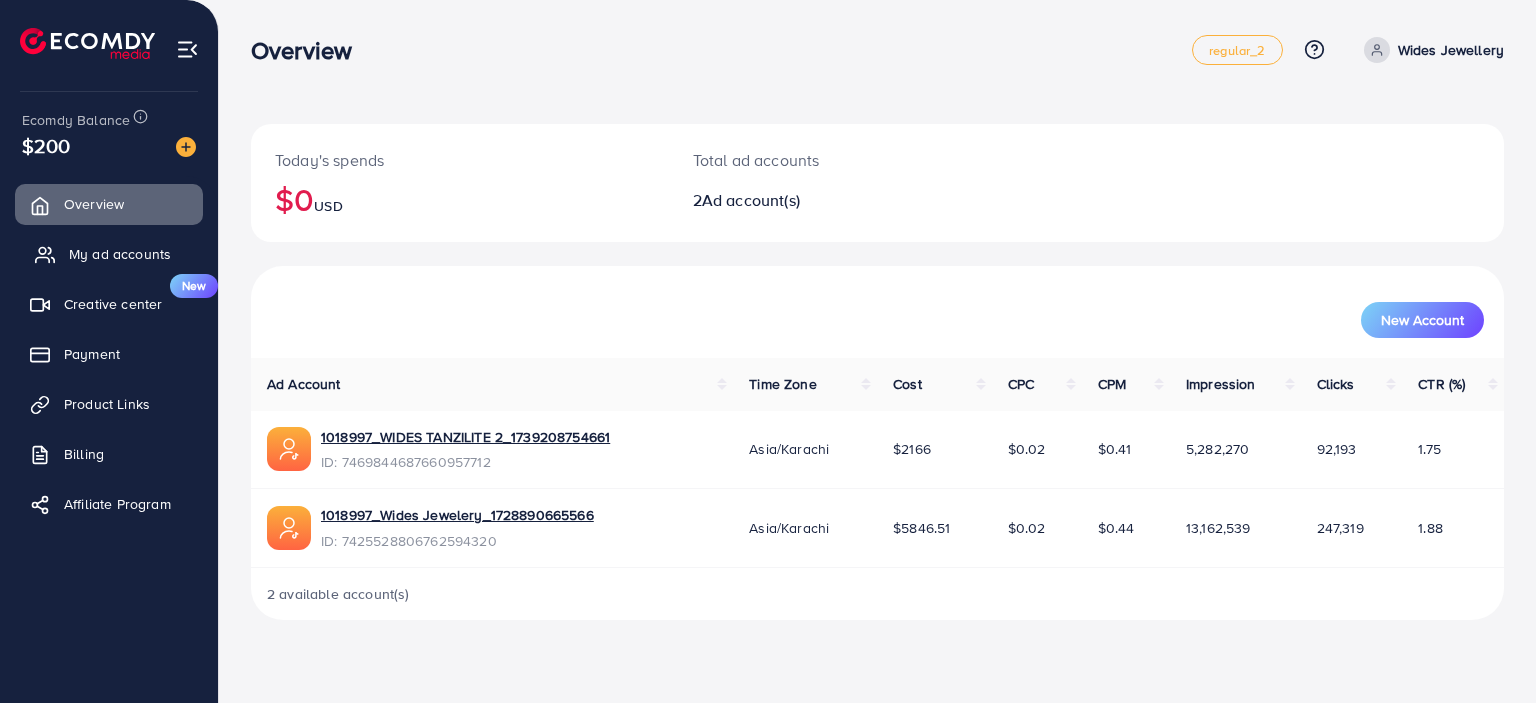 click on "My ad accounts" at bounding box center (109, 254) 